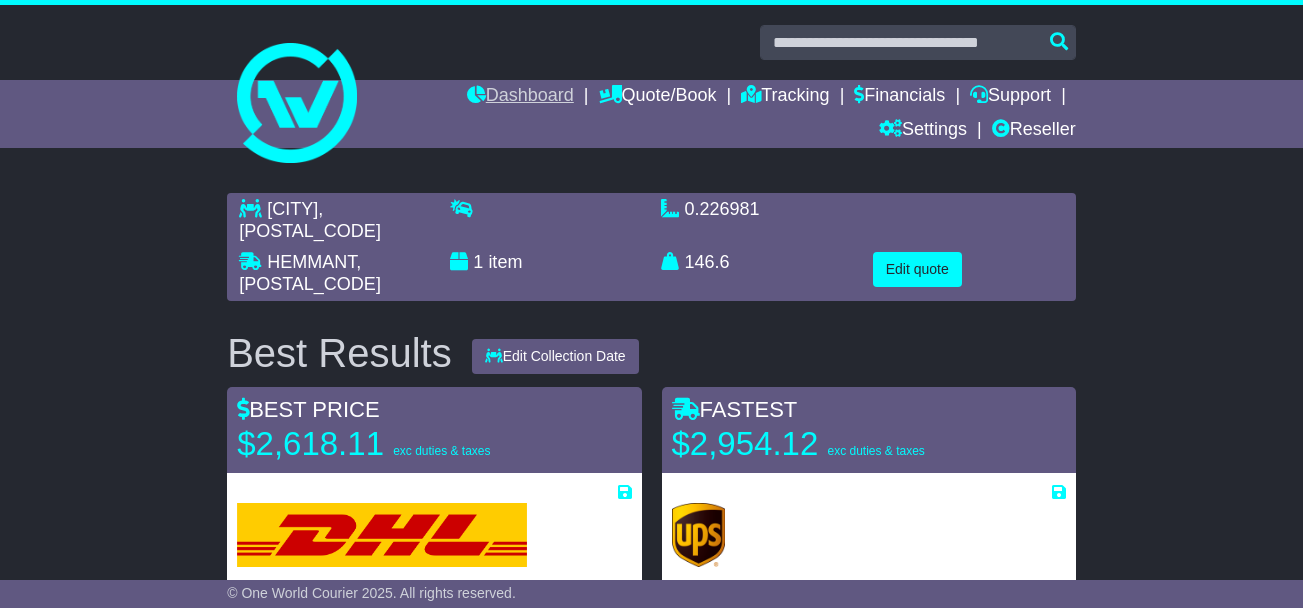scroll, scrollTop: 0, scrollLeft: 0, axis: both 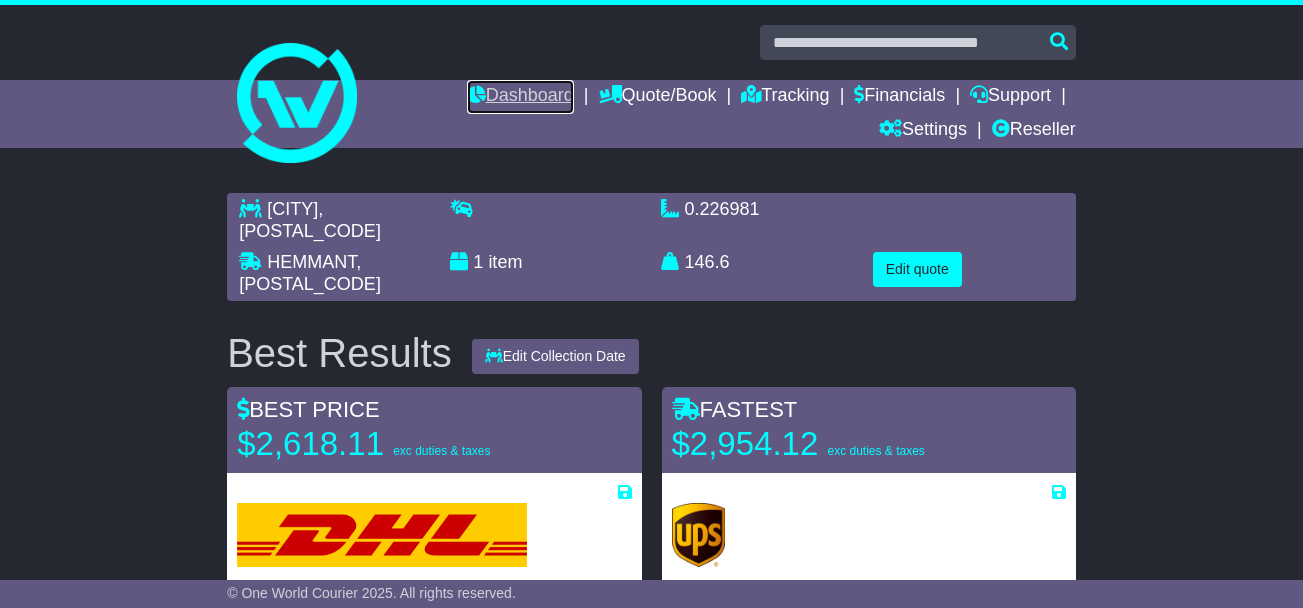 click on "Dashboard" at bounding box center [520, 97] 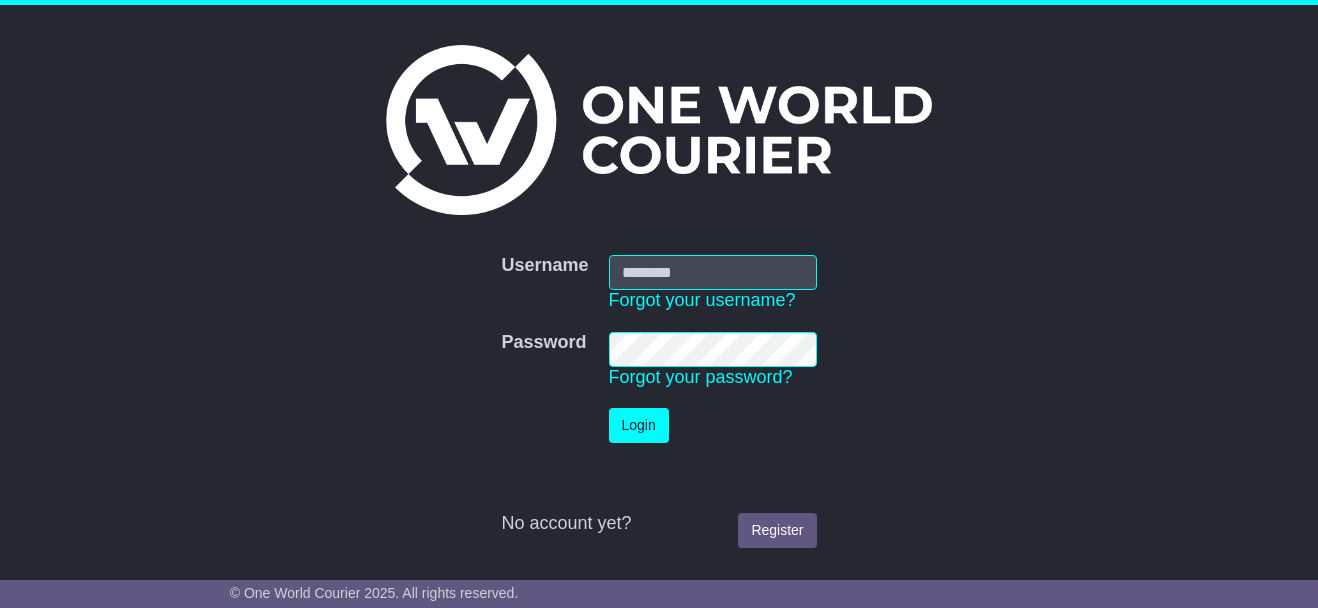 scroll, scrollTop: 0, scrollLeft: 0, axis: both 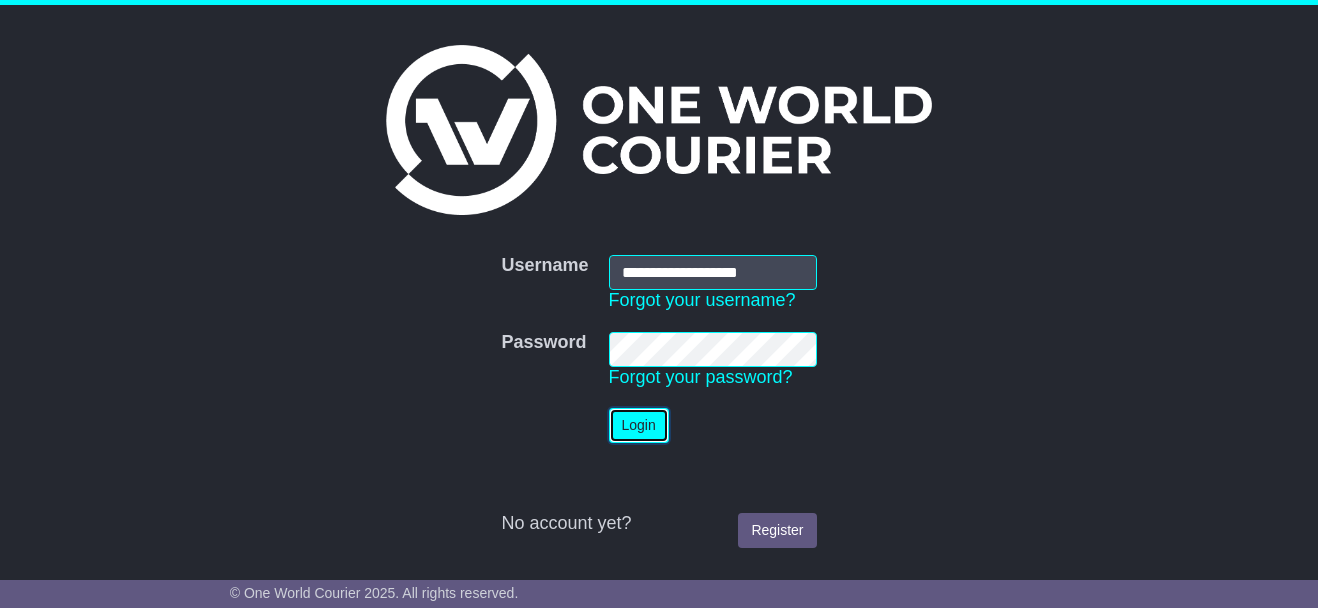click on "Login" at bounding box center (639, 425) 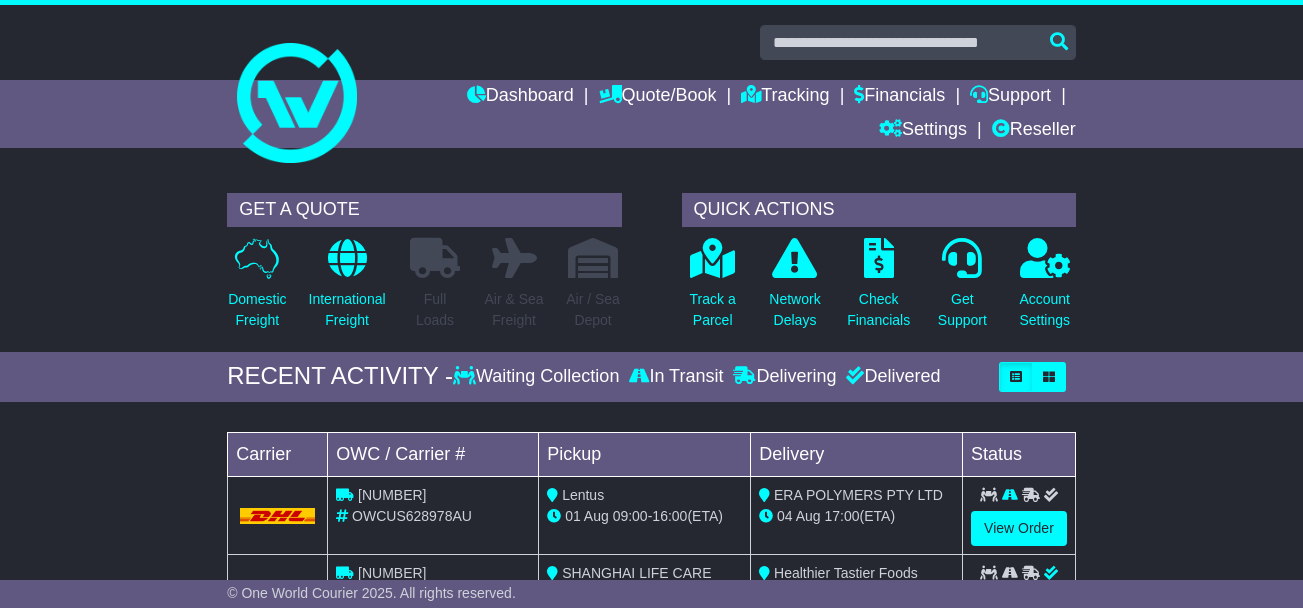 scroll, scrollTop: 0, scrollLeft: 0, axis: both 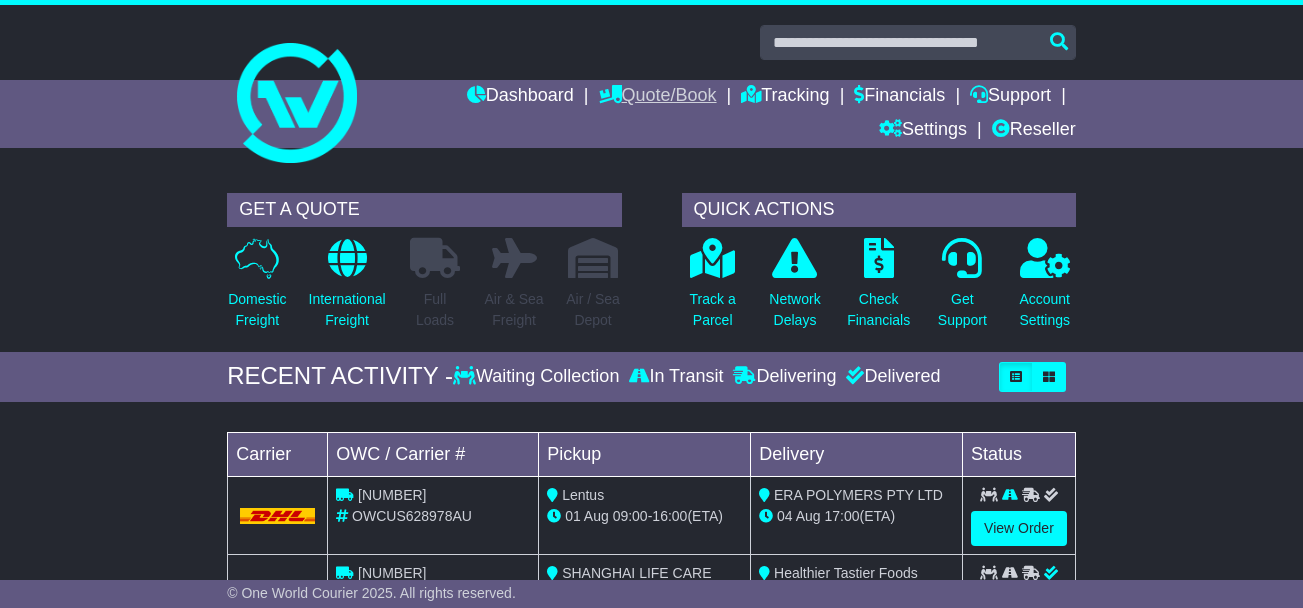 click on "Dashboard
Quote/Book
Domestic
International
Saved Quotes
Drafts
Domestic Quote / Book
International Quote / Book
Saved Quotes
Drafts
Tracking
Financials
Support
Settings
Settings
Address Book
Settings
Address Book
Reseller" at bounding box center (726, 114) 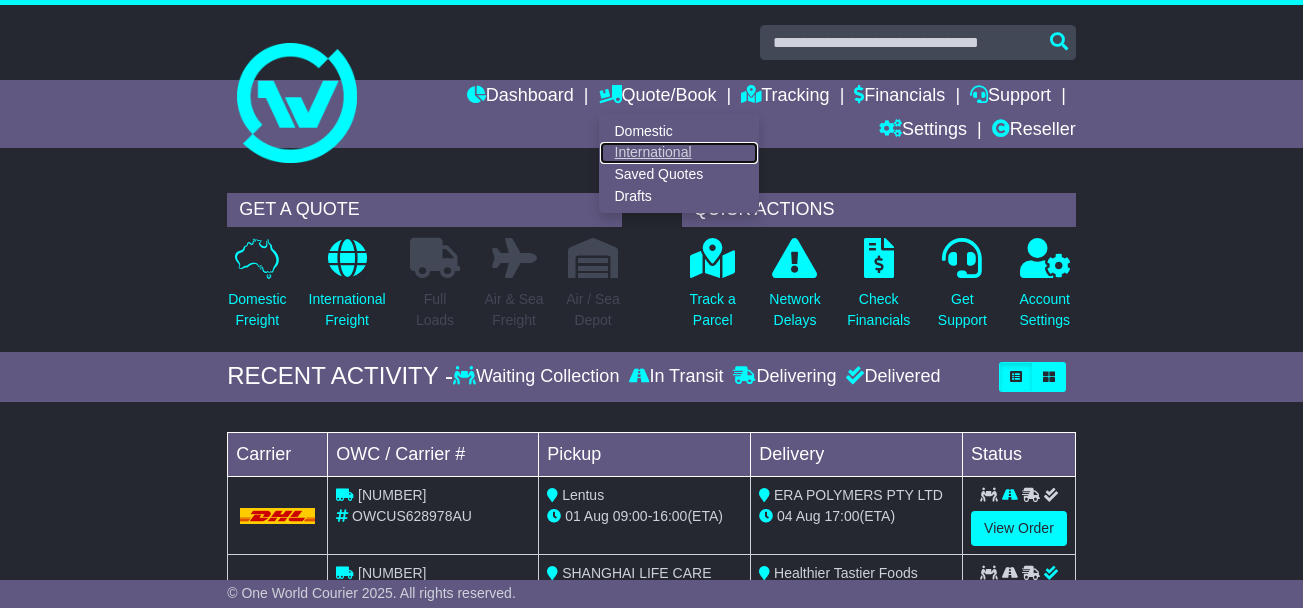 click on "International" at bounding box center [679, 153] 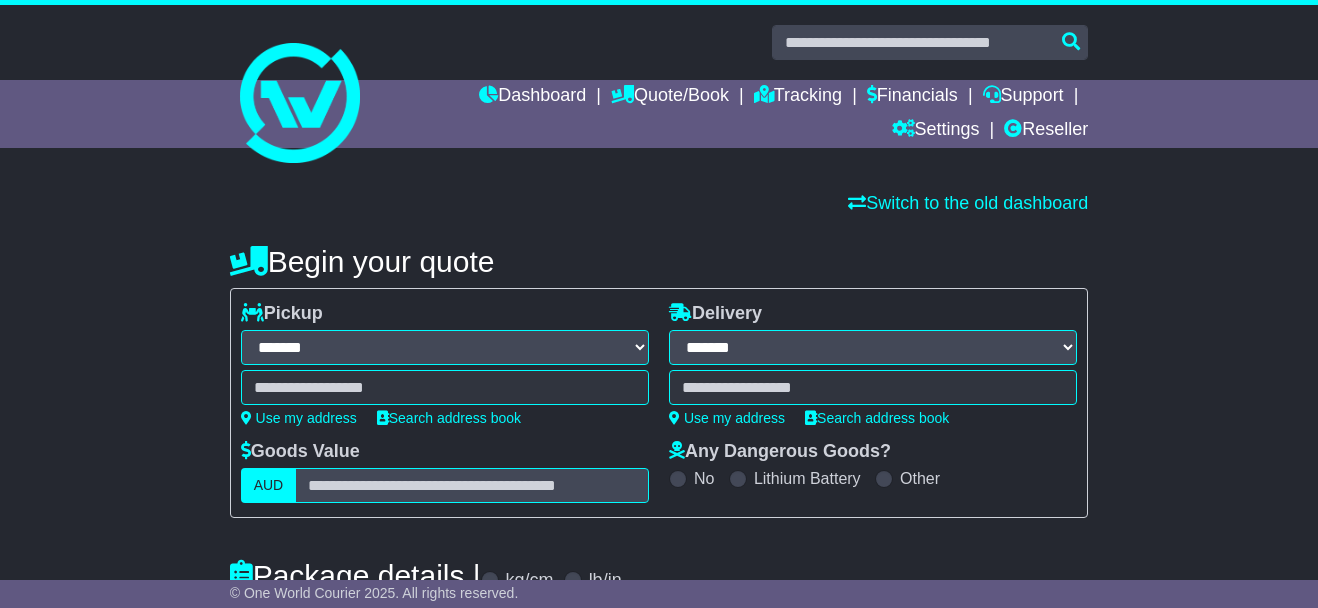 select on "**" 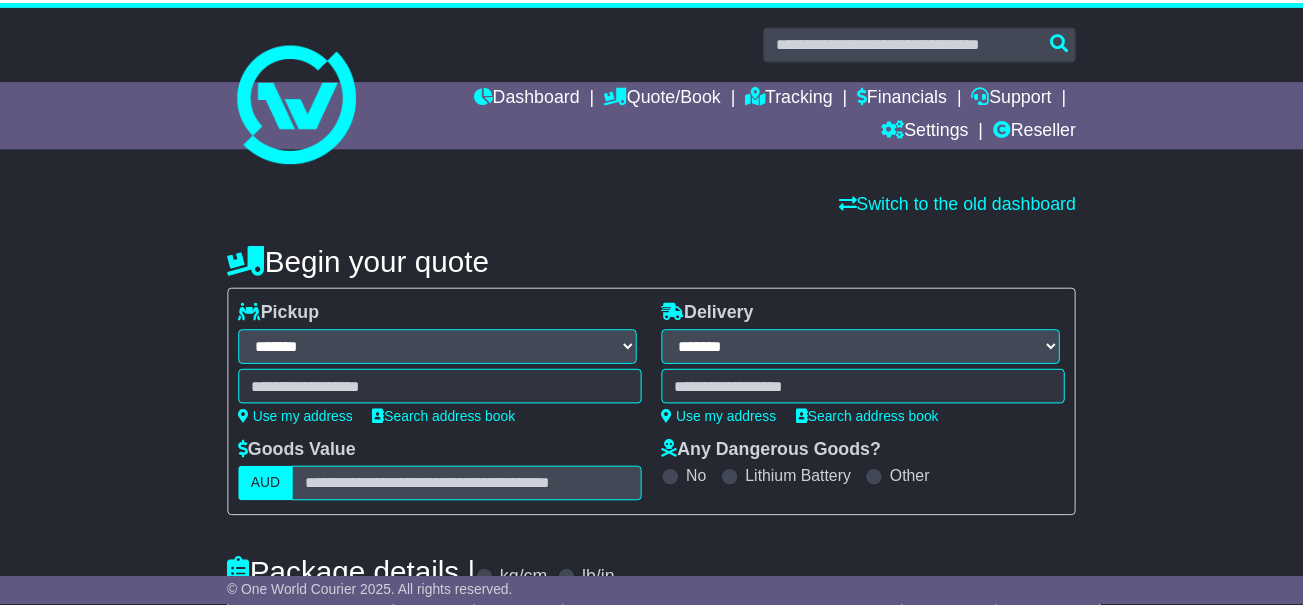 scroll, scrollTop: 0, scrollLeft: 0, axis: both 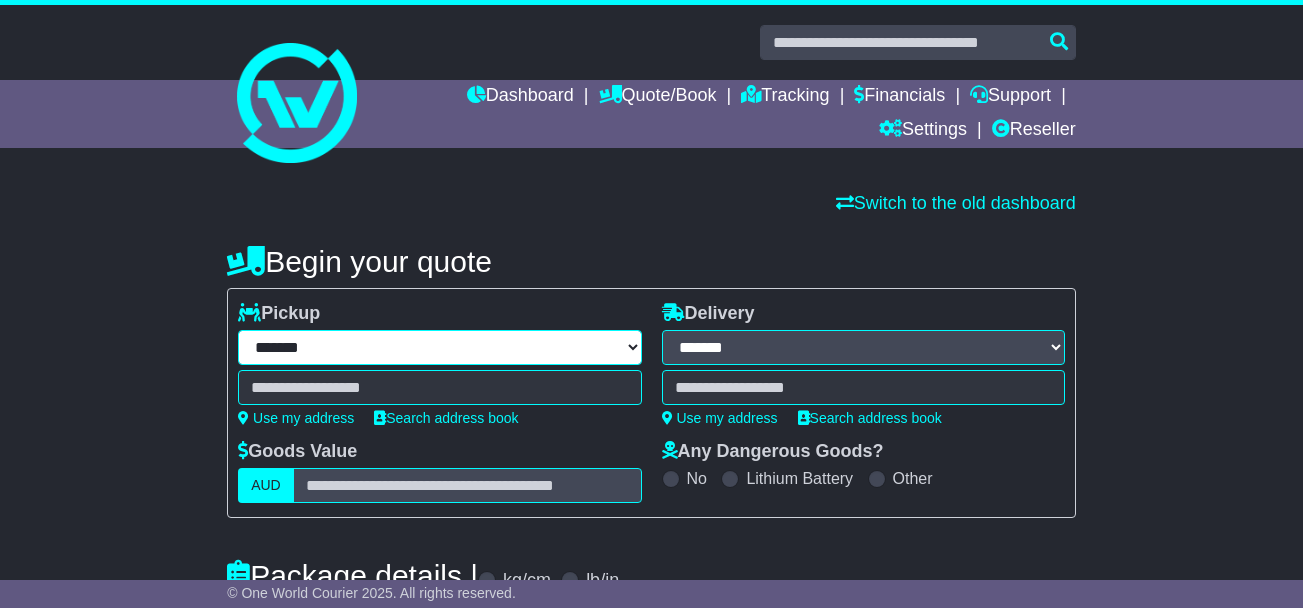 click on "**********" at bounding box center [439, 347] 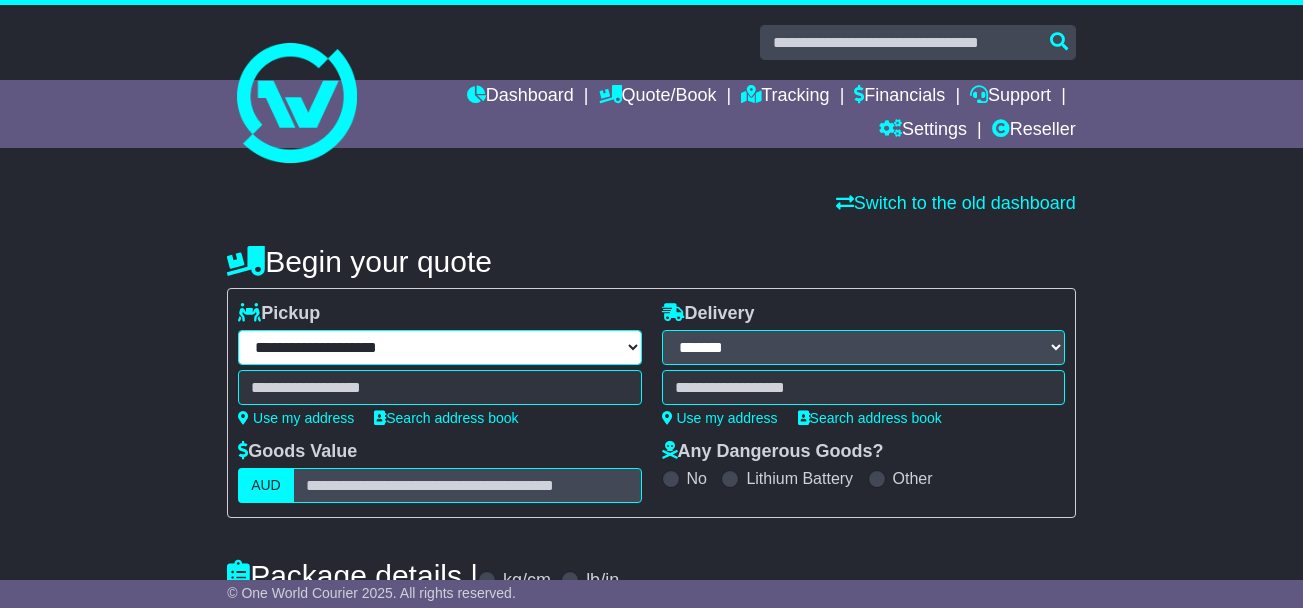 click on "**********" at bounding box center [439, 347] 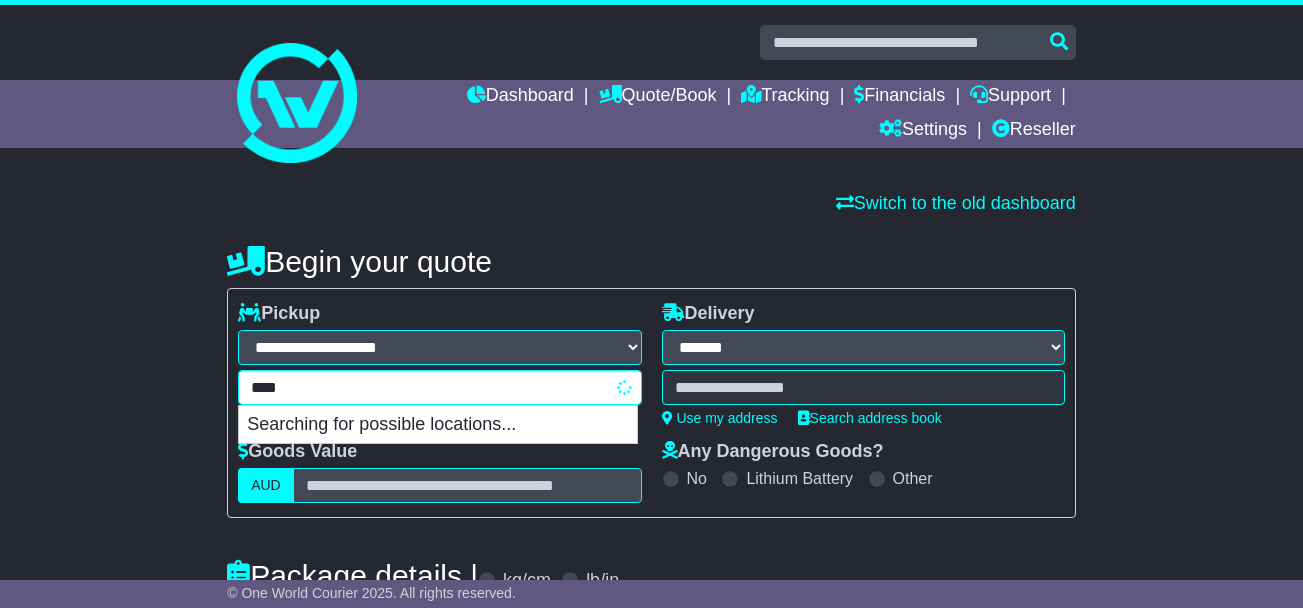 type on "*****" 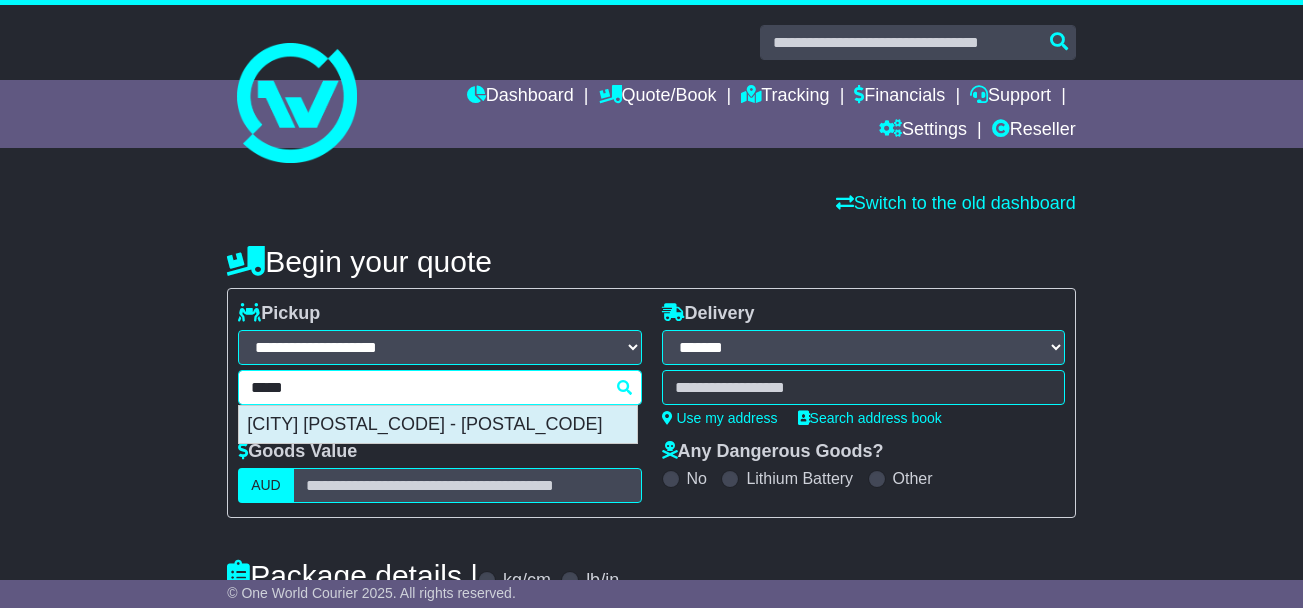 click on "[CITY] [POSTAL_CODE] - [POSTAL_CODE]" at bounding box center [438, 425] 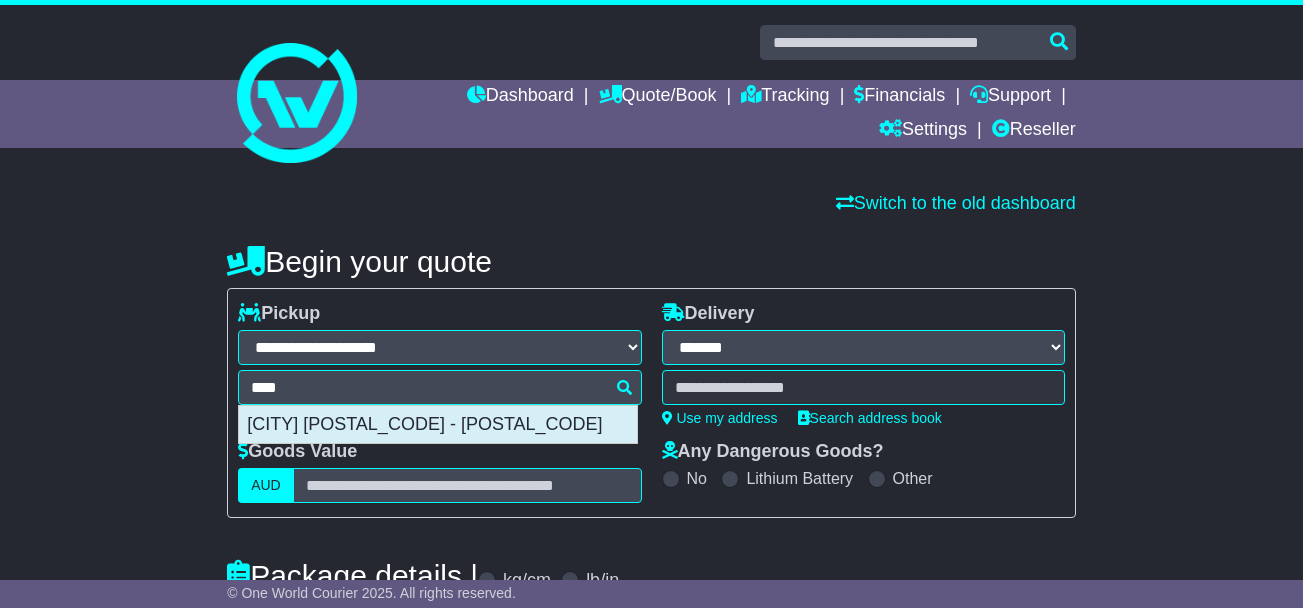 type on "**********" 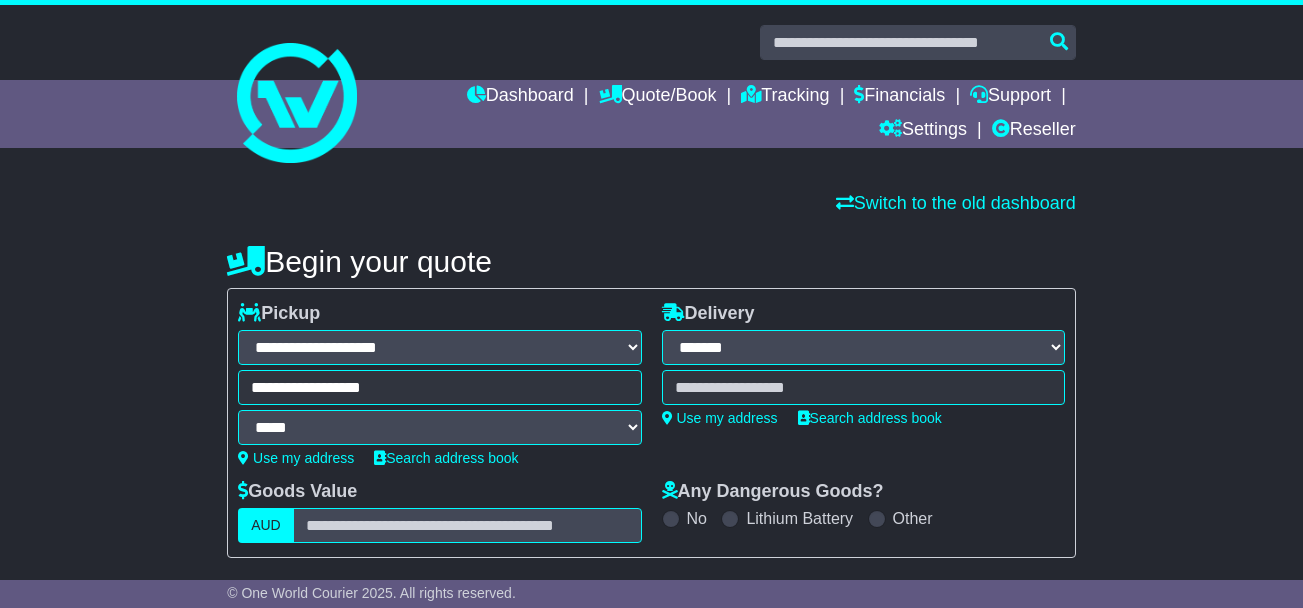 type on "**********" 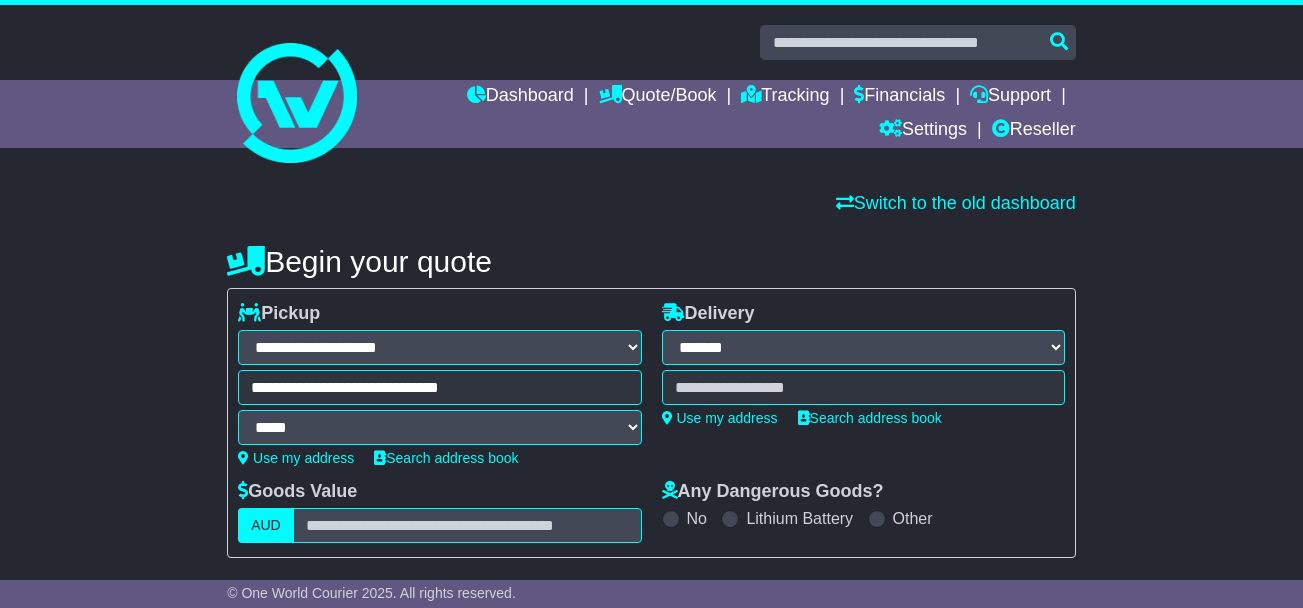 click at bounding box center [863, 387] 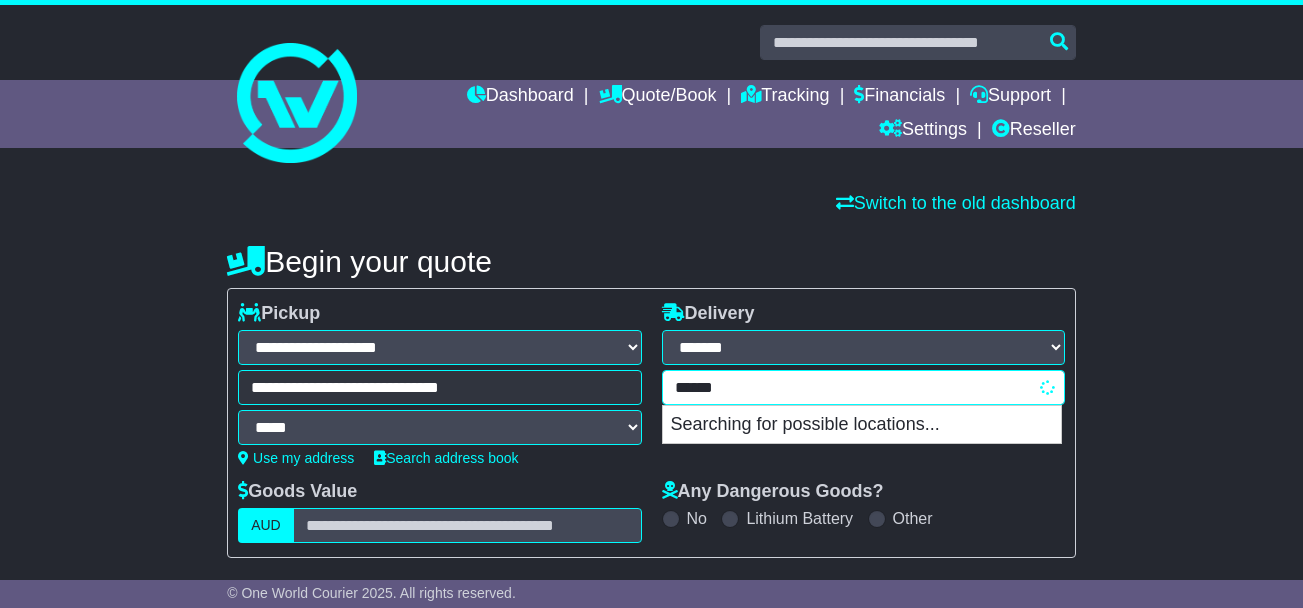 type on "*******" 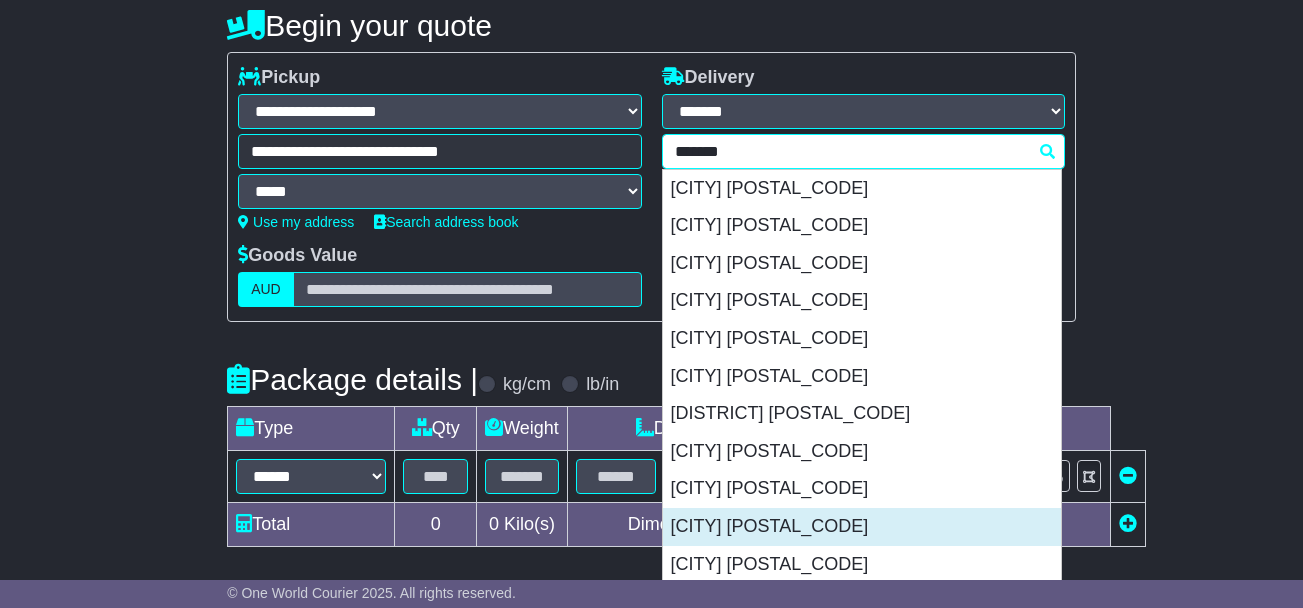 scroll, scrollTop: 267, scrollLeft: 0, axis: vertical 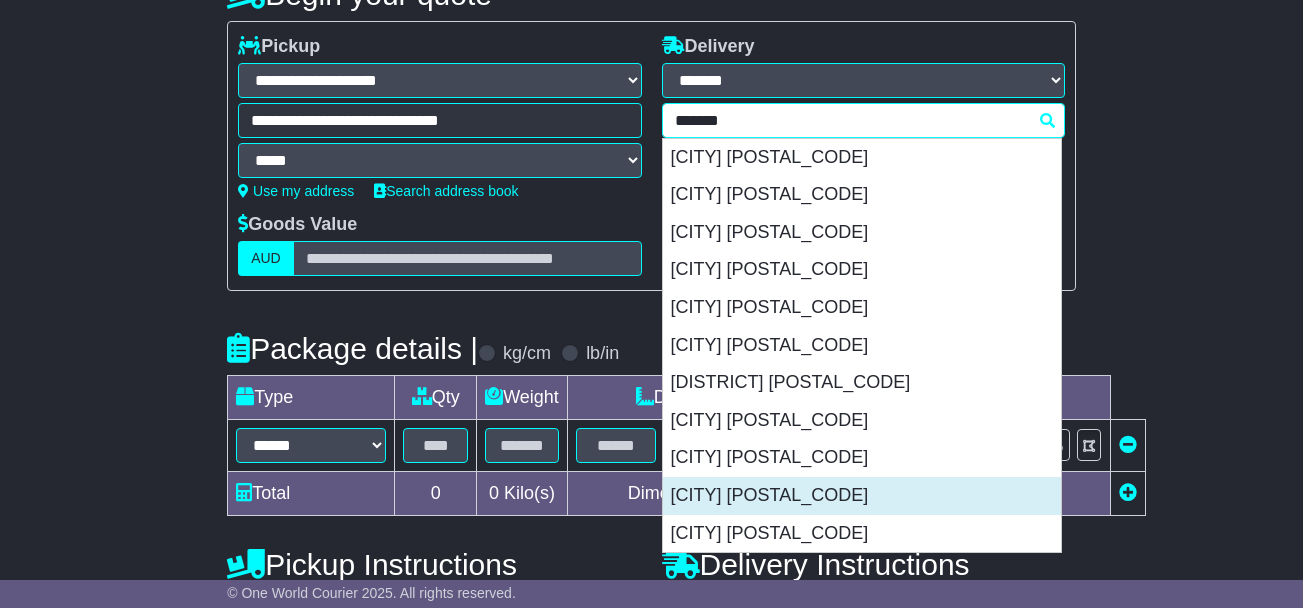 click on "[CITY] [POSTAL_CODE]" at bounding box center [862, 496] 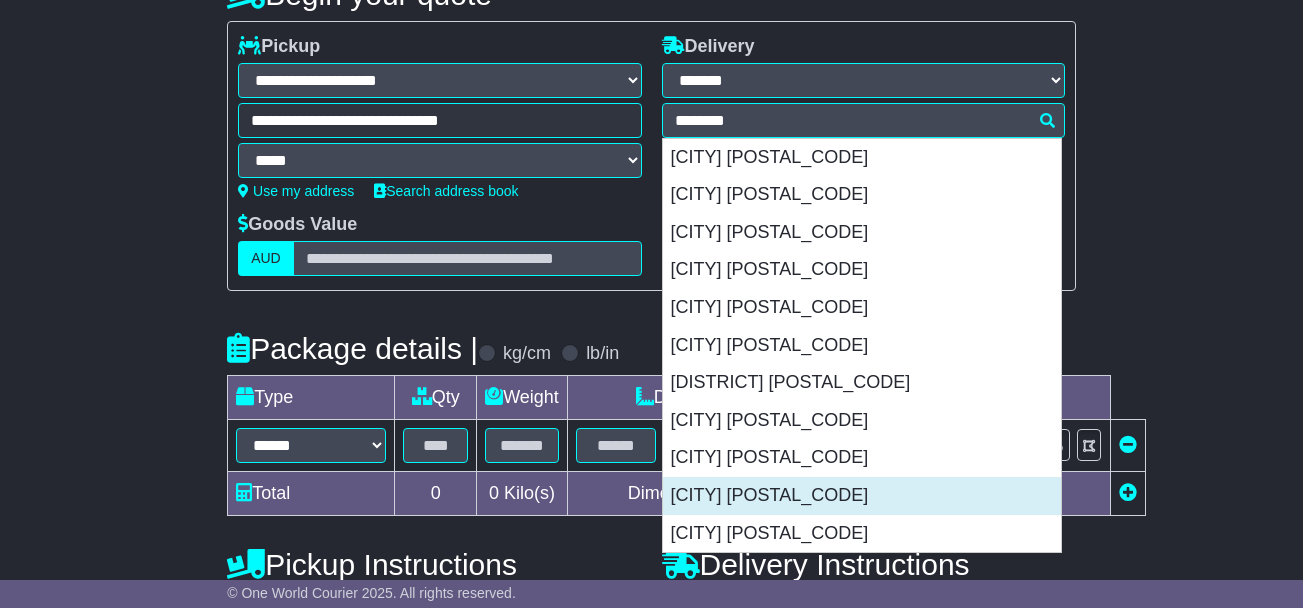 type on "**********" 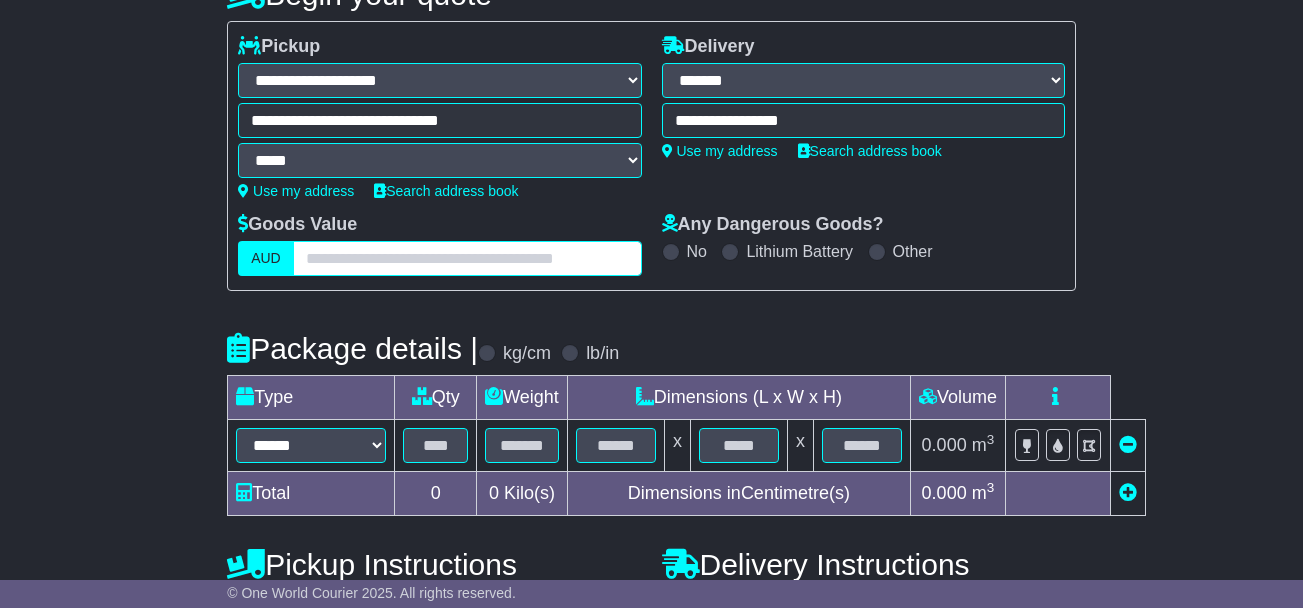 click at bounding box center [467, 258] 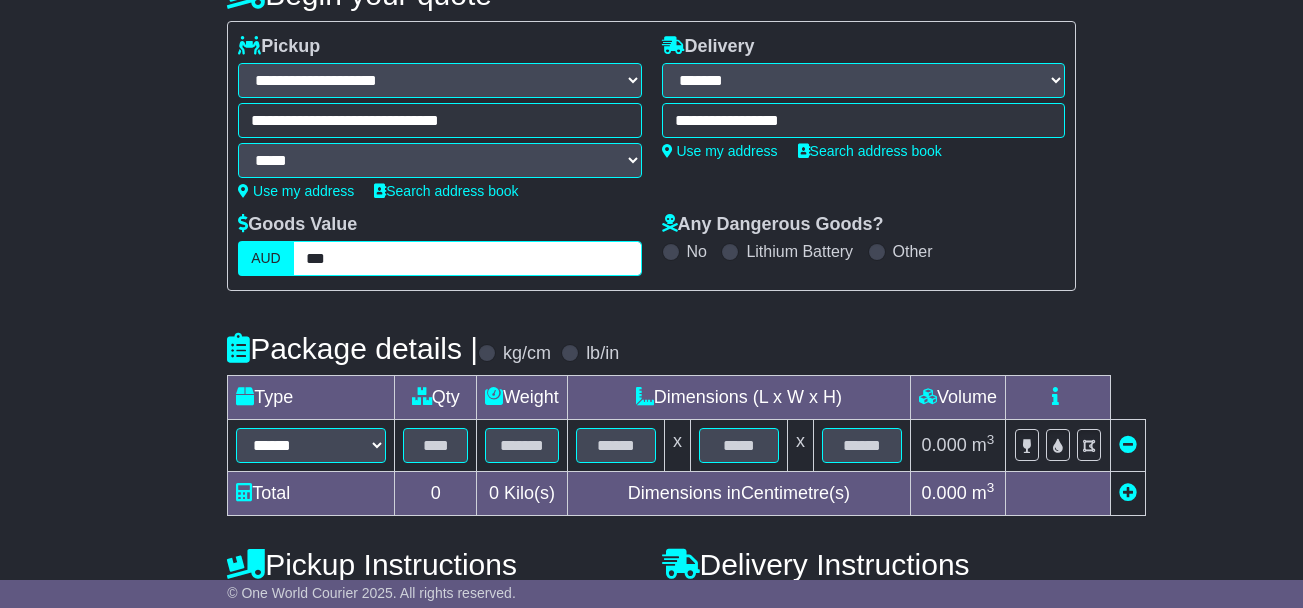 type on "***" 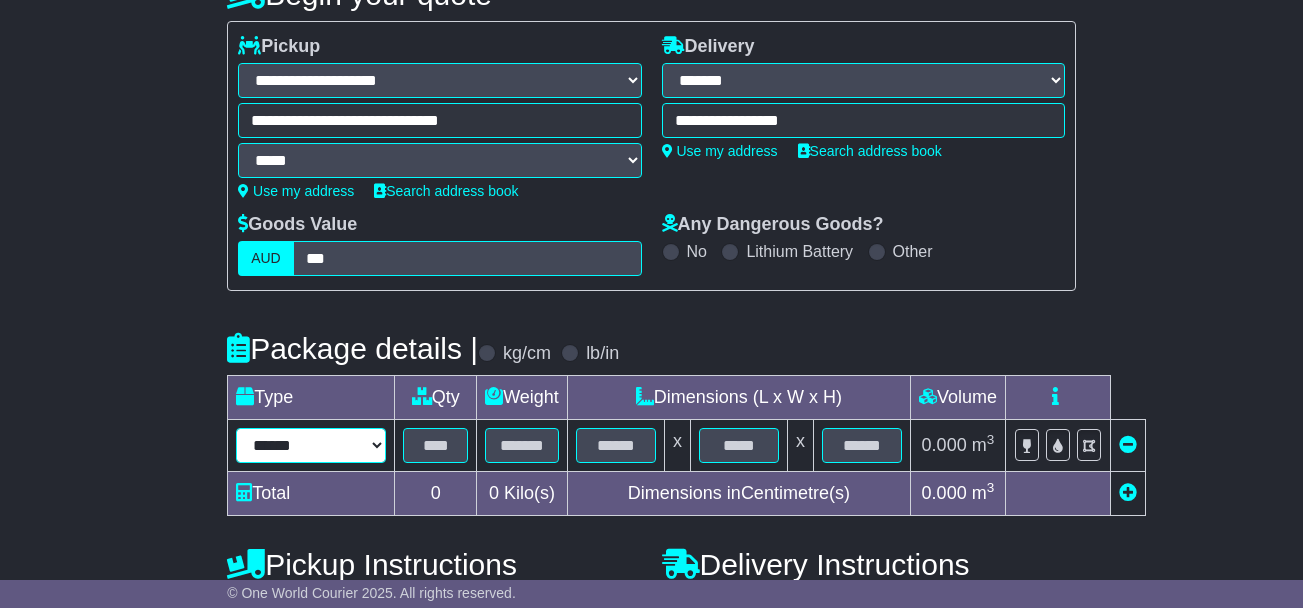 click on "****** ****** *** ******** ***** **** **** ****** *** *******" at bounding box center (311, 445) 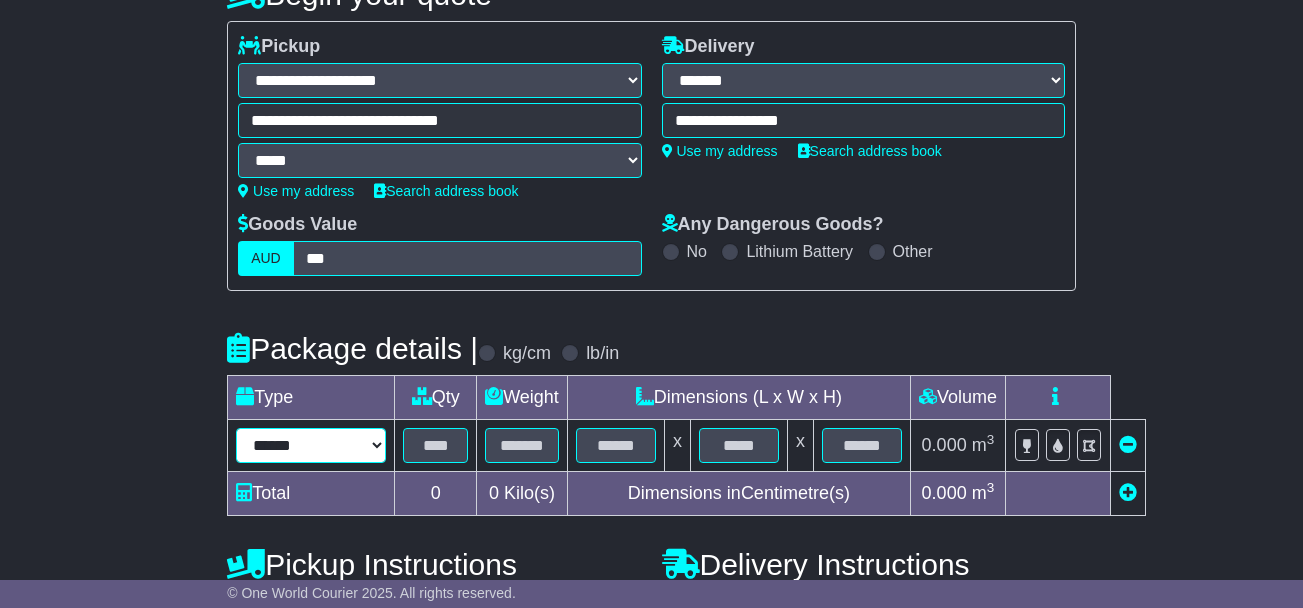 select on "*****" 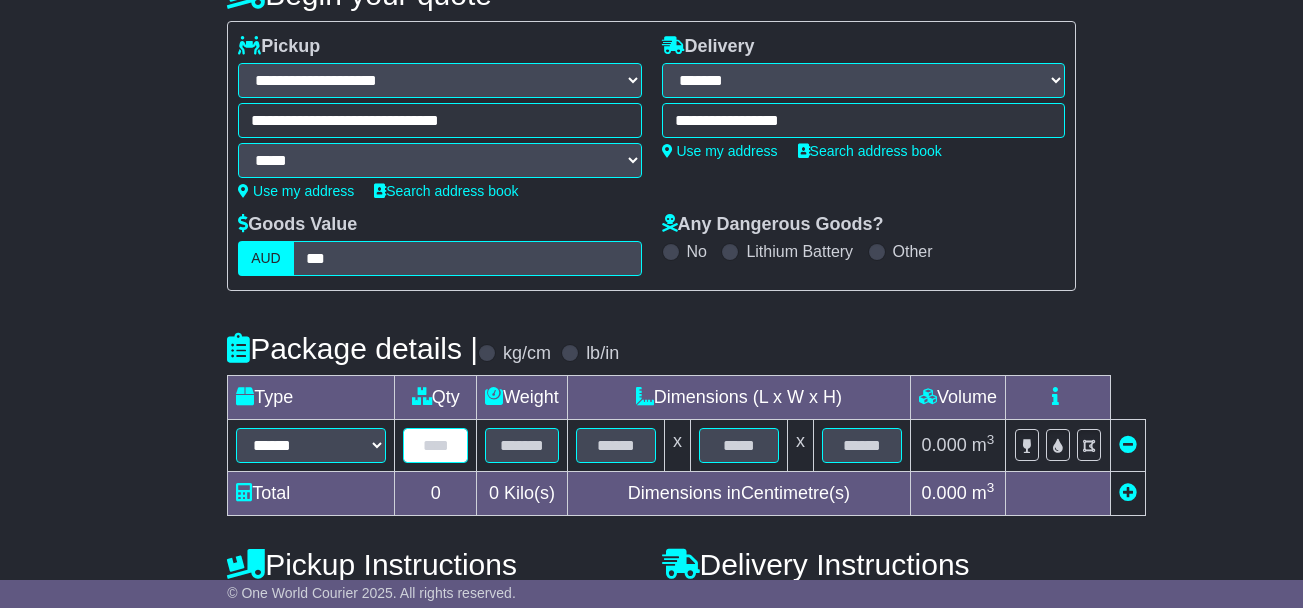 click at bounding box center [435, 445] 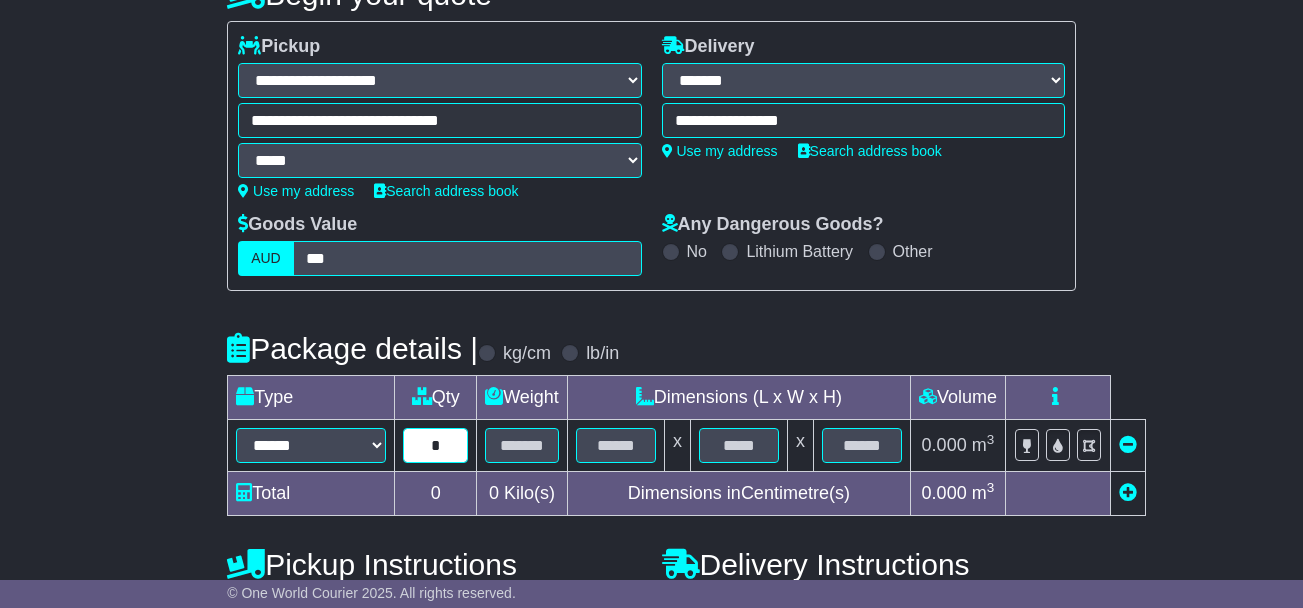 type on "*" 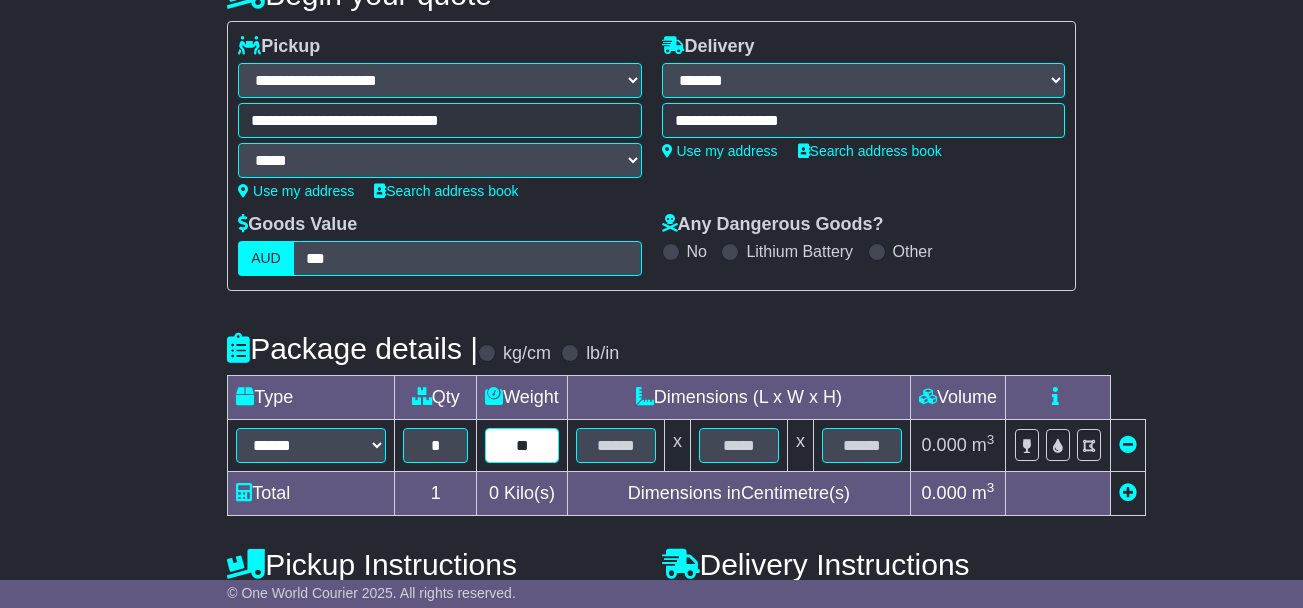 type on "**" 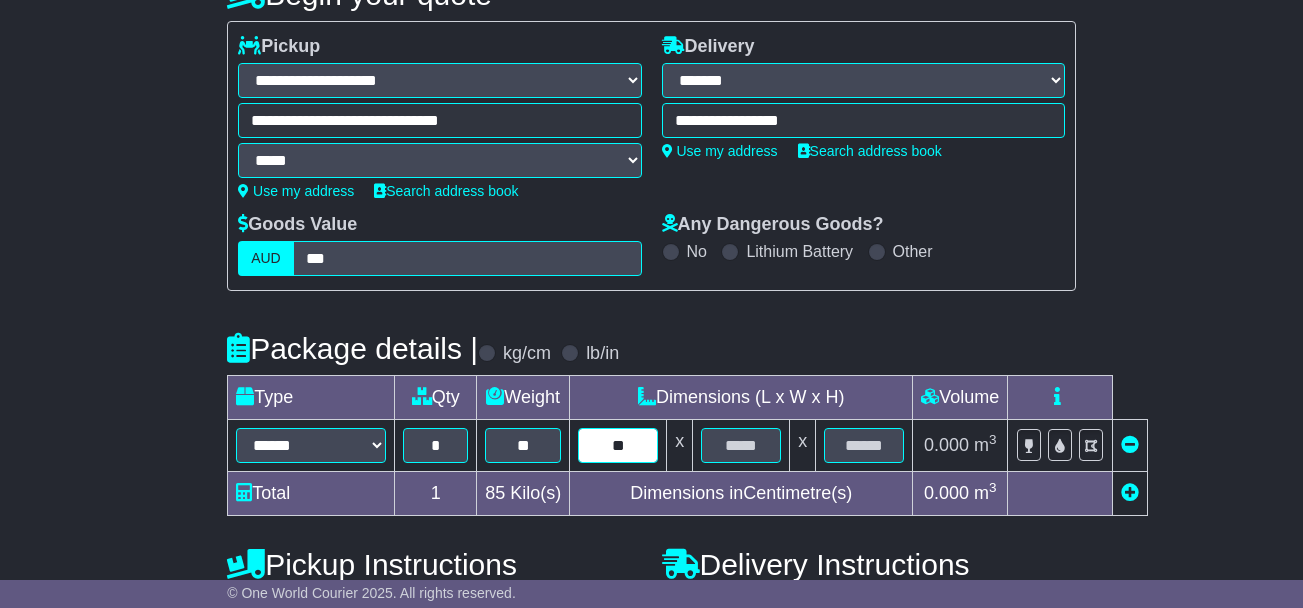 type on "**" 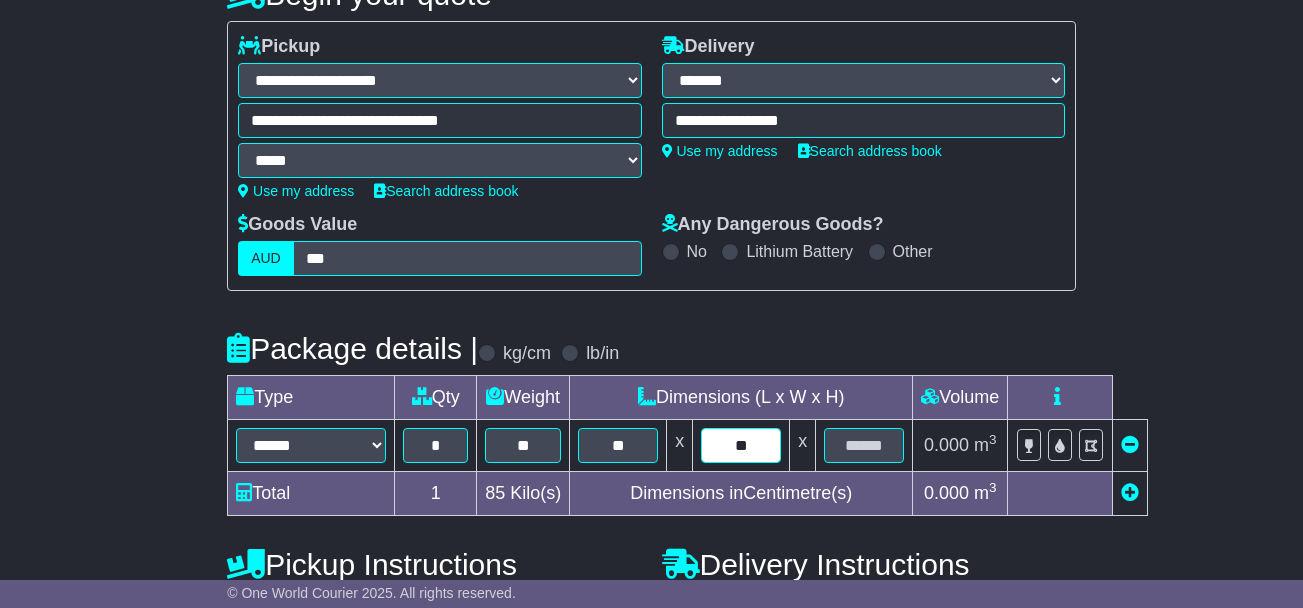 type on "**" 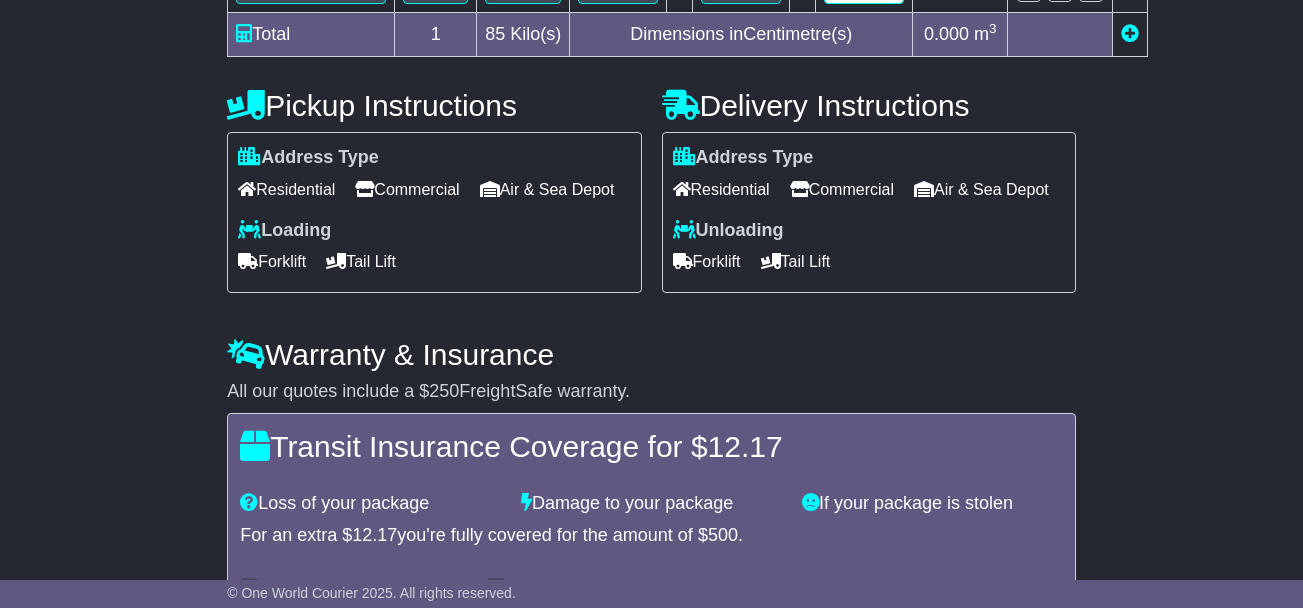 scroll, scrollTop: 800, scrollLeft: 0, axis: vertical 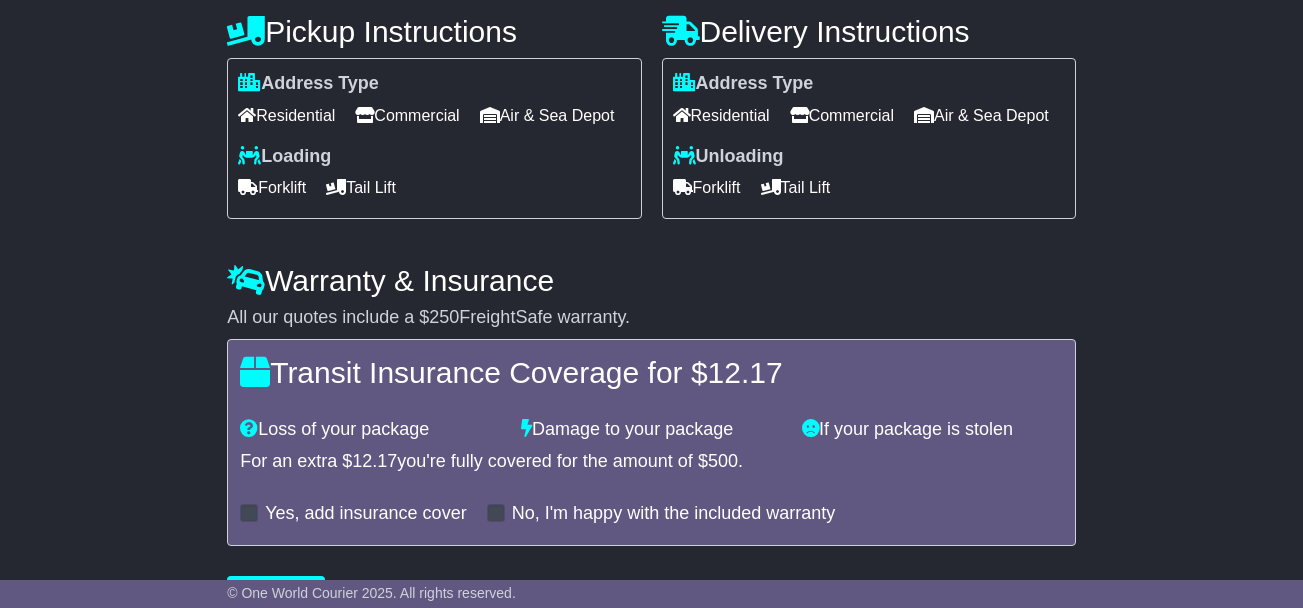type on "**" 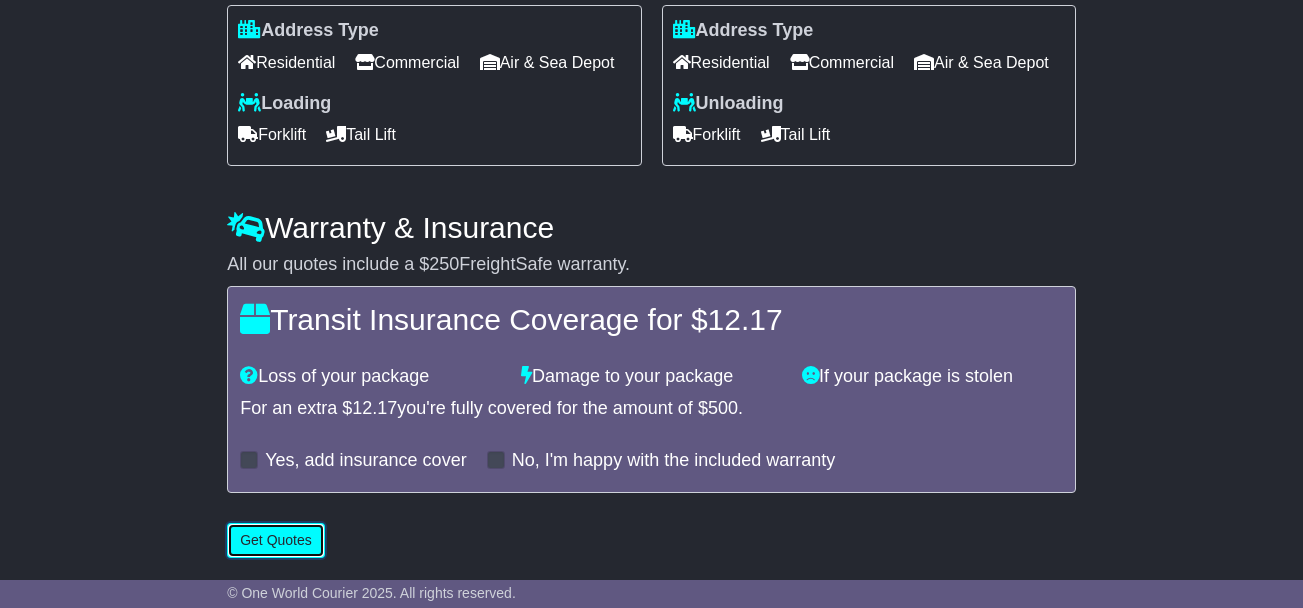 click on "Get Quotes" at bounding box center [276, 540] 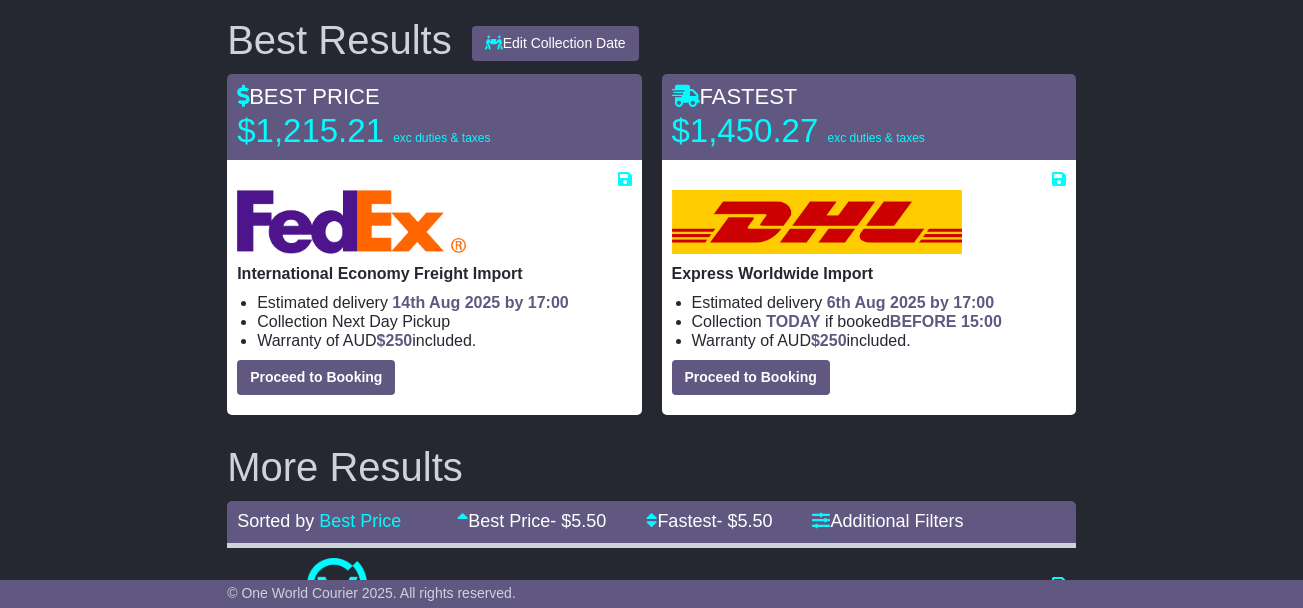 scroll, scrollTop: 276, scrollLeft: 0, axis: vertical 